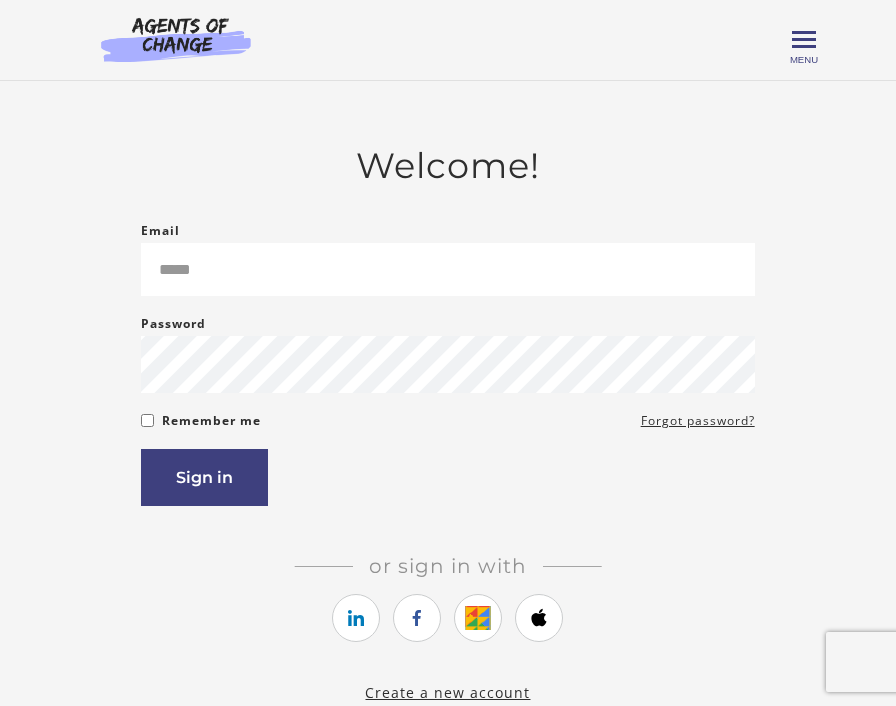 scroll, scrollTop: 0, scrollLeft: 0, axis: both 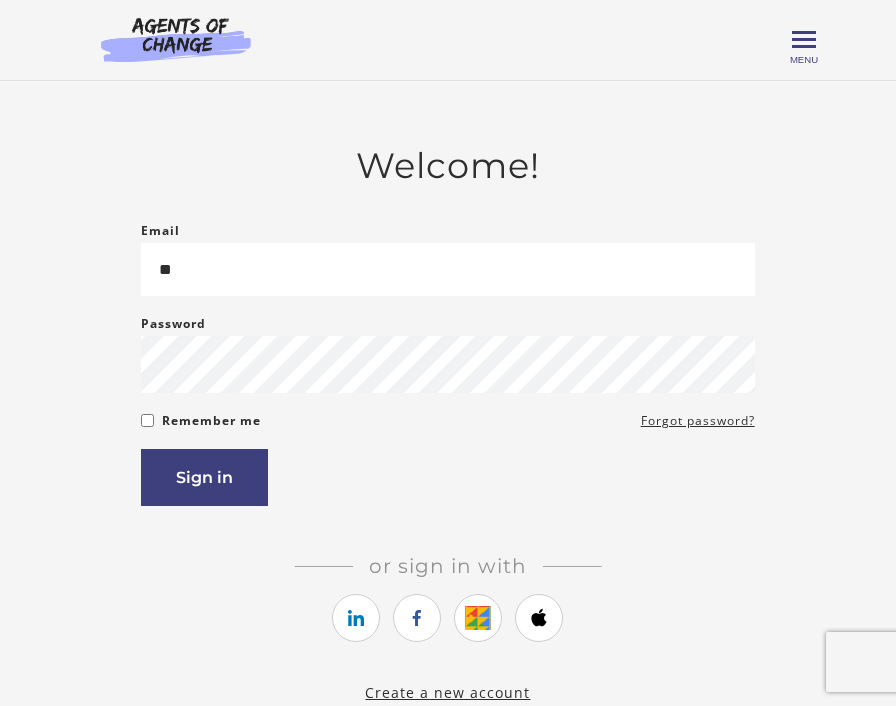 type on "*" 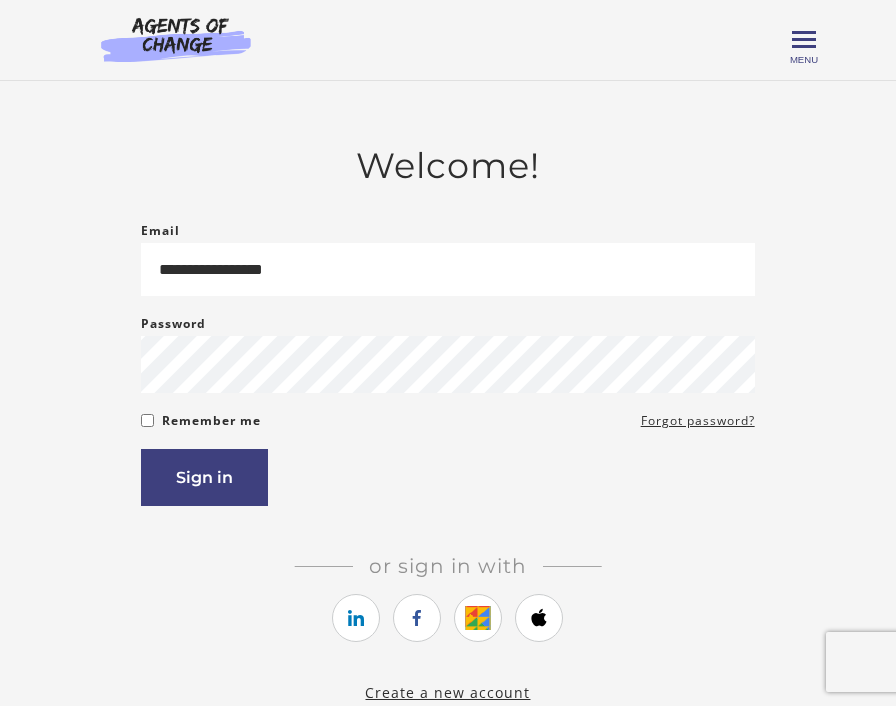 type on "**********" 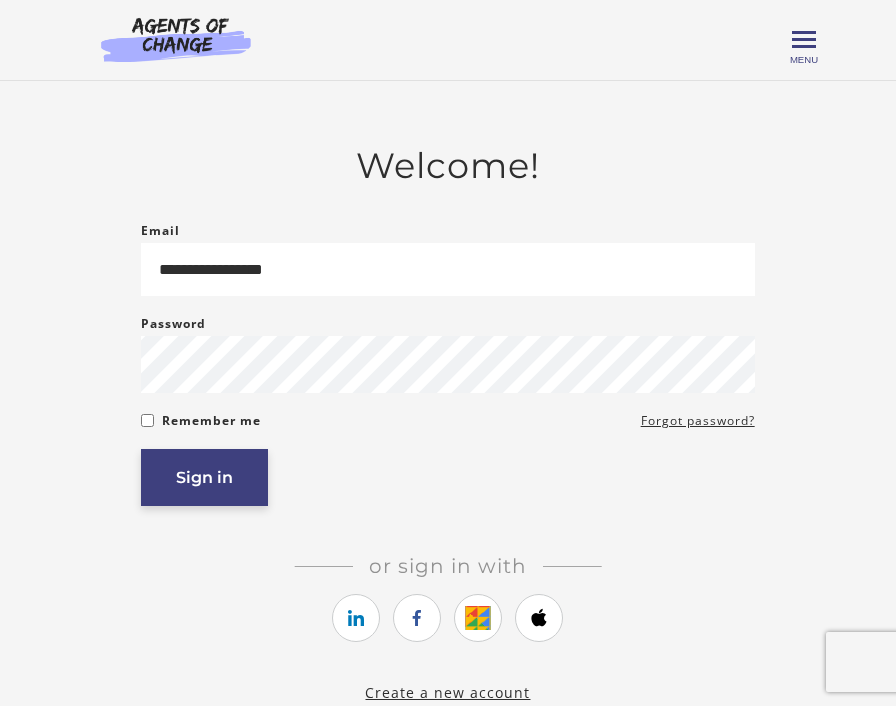 click on "Sign in" at bounding box center (204, 477) 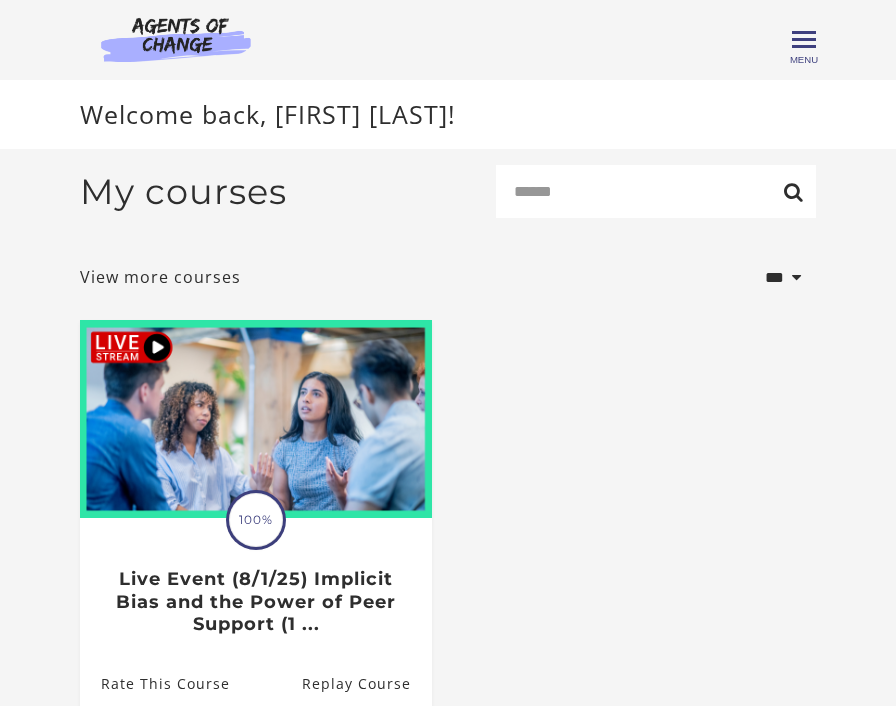 scroll, scrollTop: 0, scrollLeft: 0, axis: both 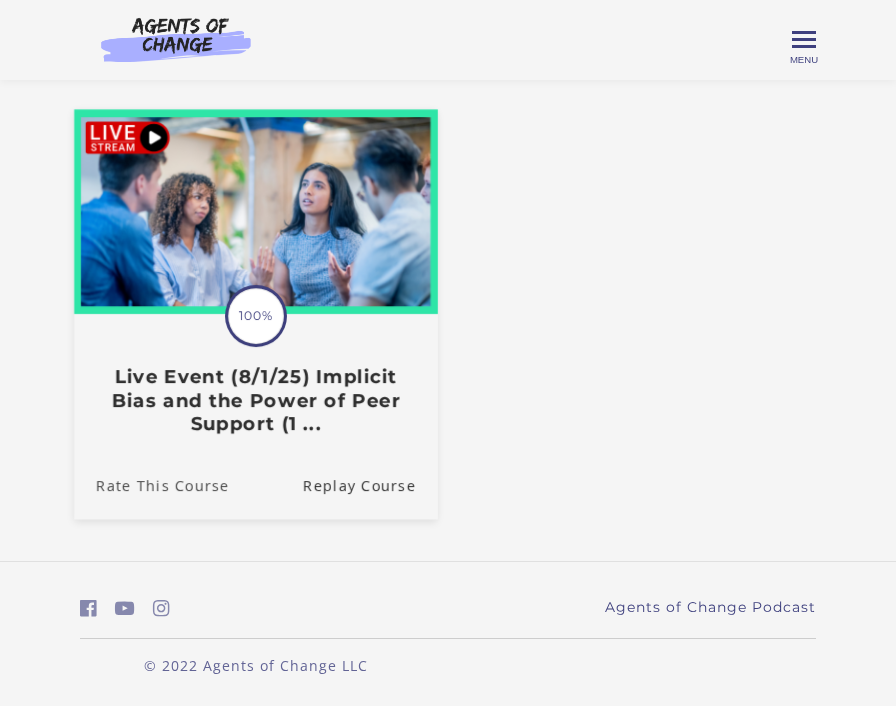 click on "Rate This Course" at bounding box center (151, 485) 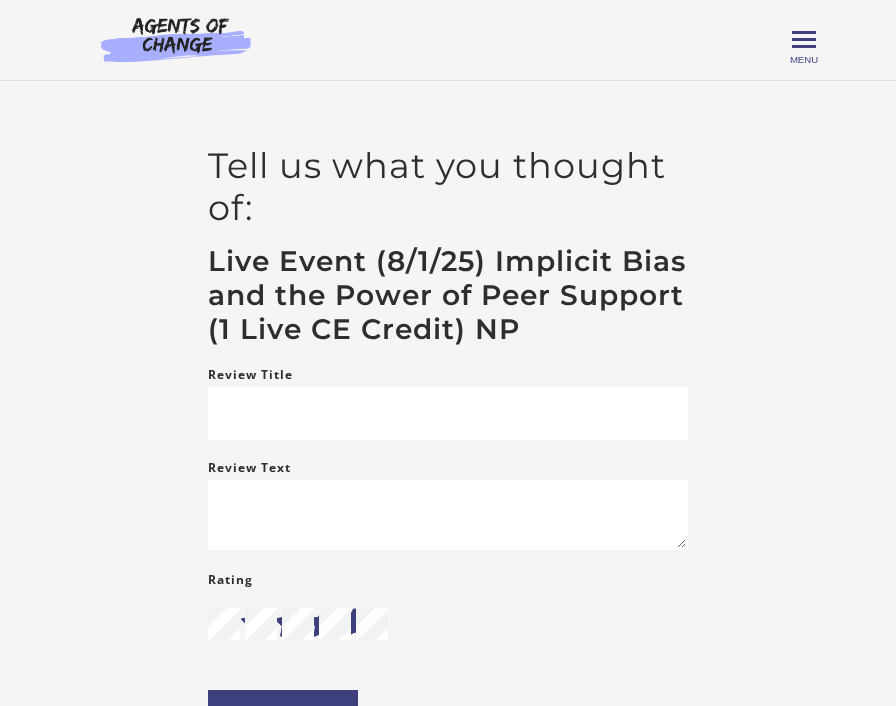 scroll, scrollTop: 0, scrollLeft: 0, axis: both 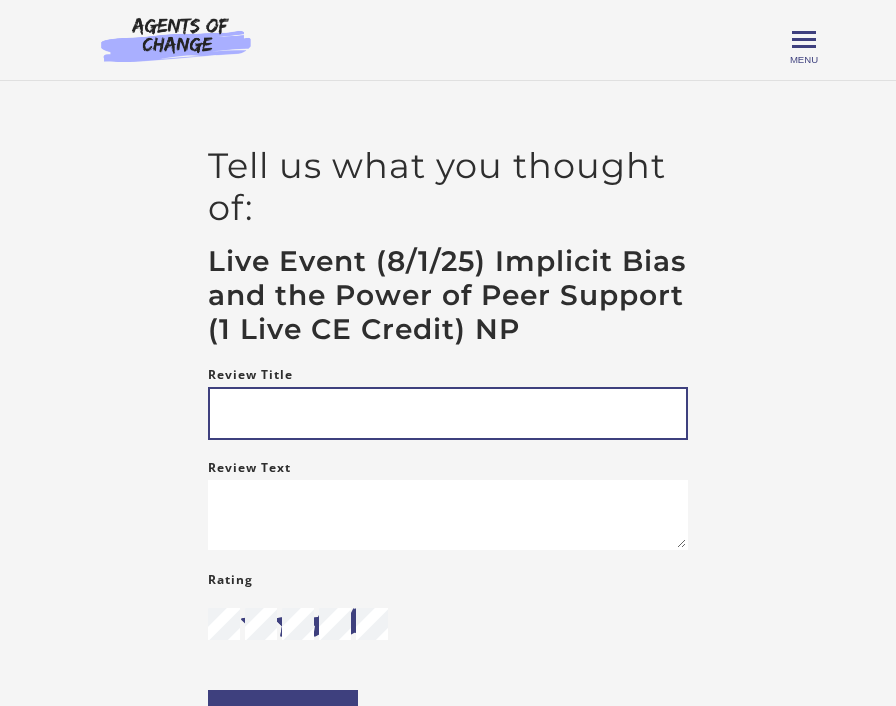 click on "Review Title" at bounding box center (448, 413) 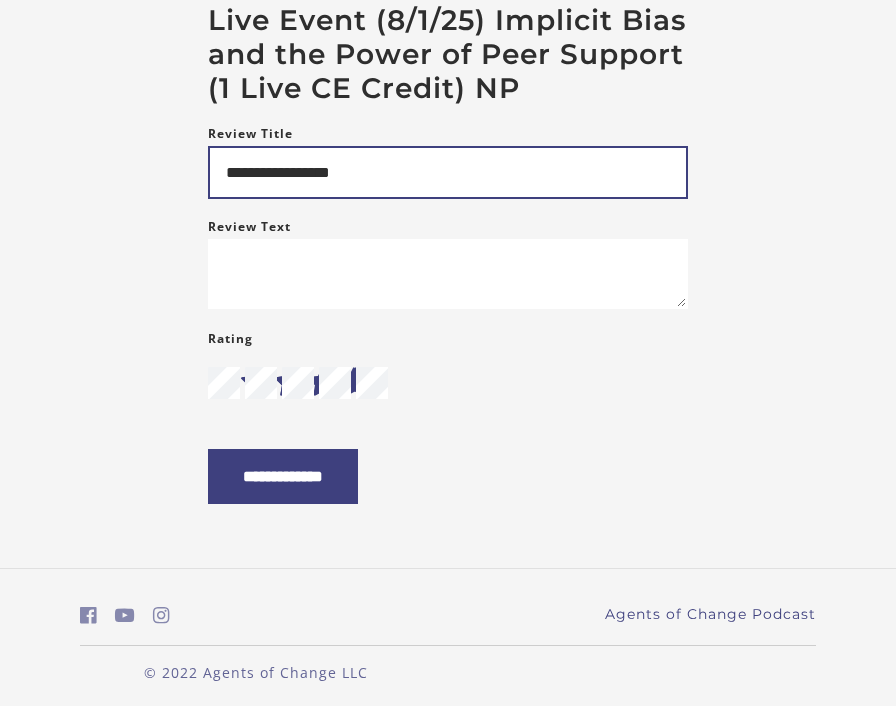 scroll, scrollTop: 260, scrollLeft: 0, axis: vertical 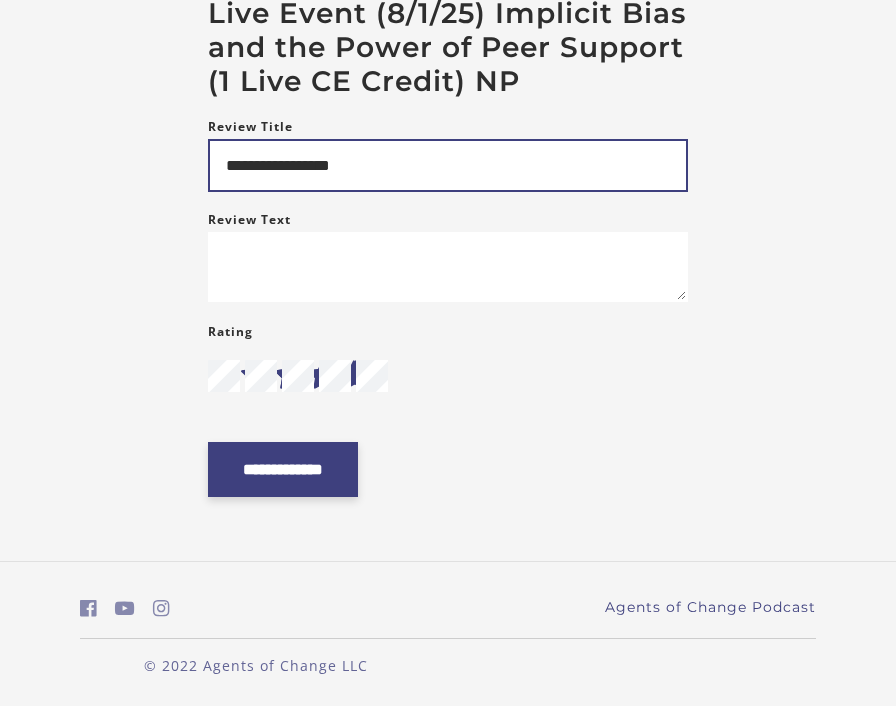 type on "**********" 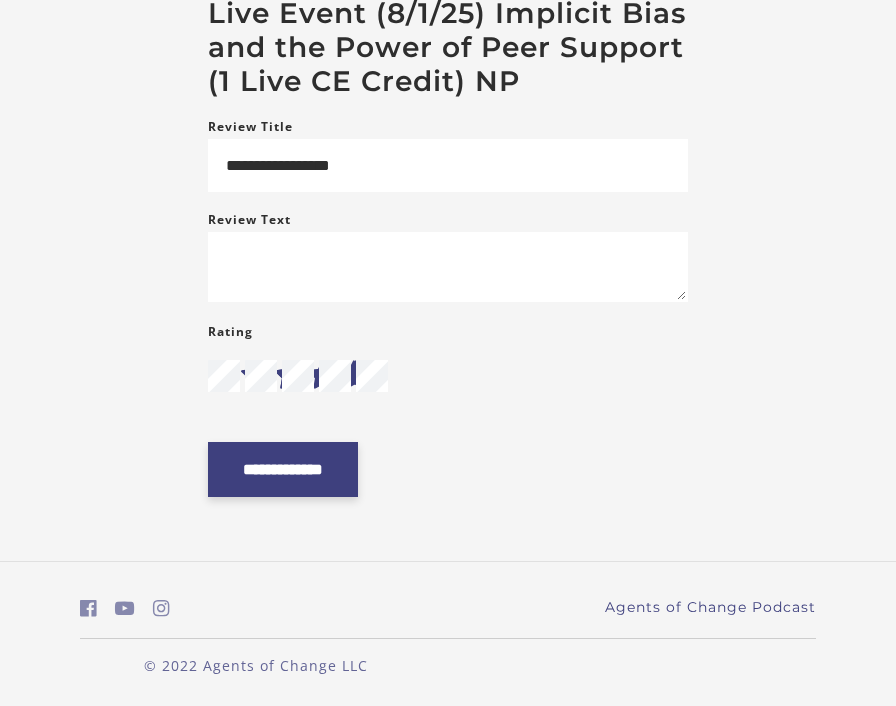 click on "**********" at bounding box center (283, 469) 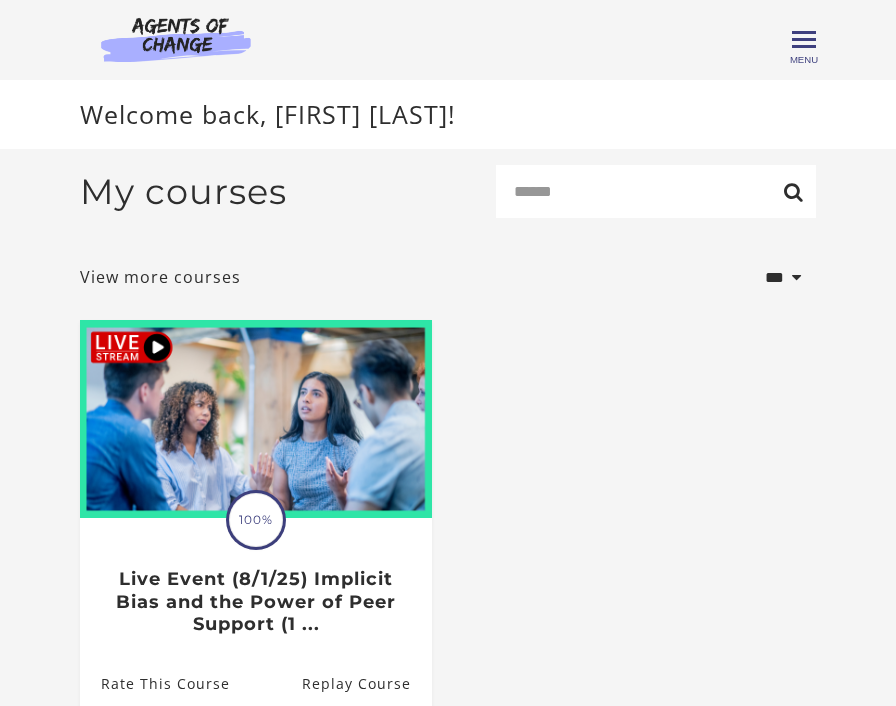 scroll, scrollTop: 0, scrollLeft: 0, axis: both 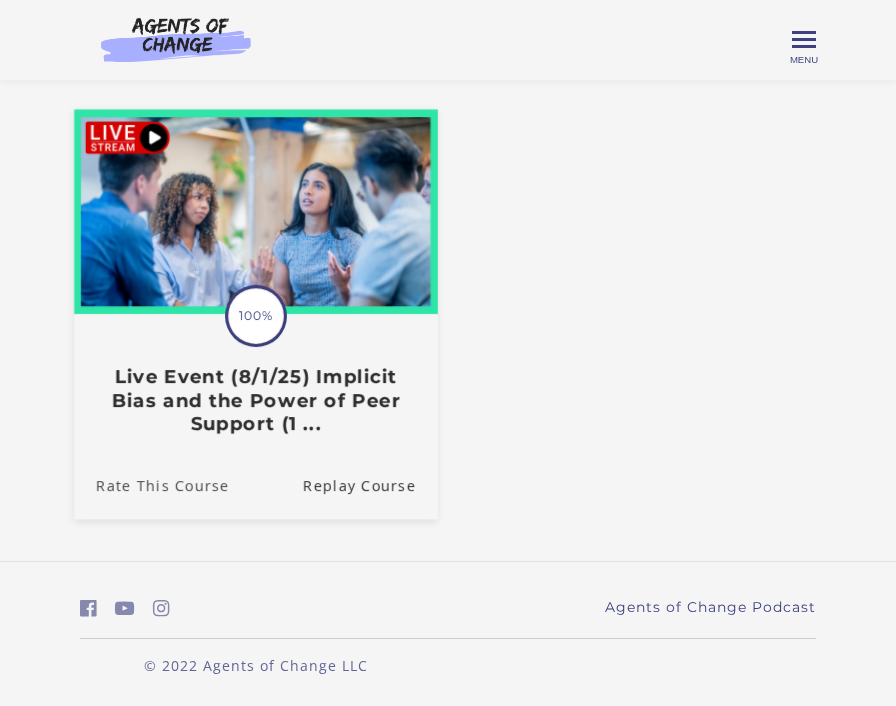 click on "Rate This Course" at bounding box center (151, 485) 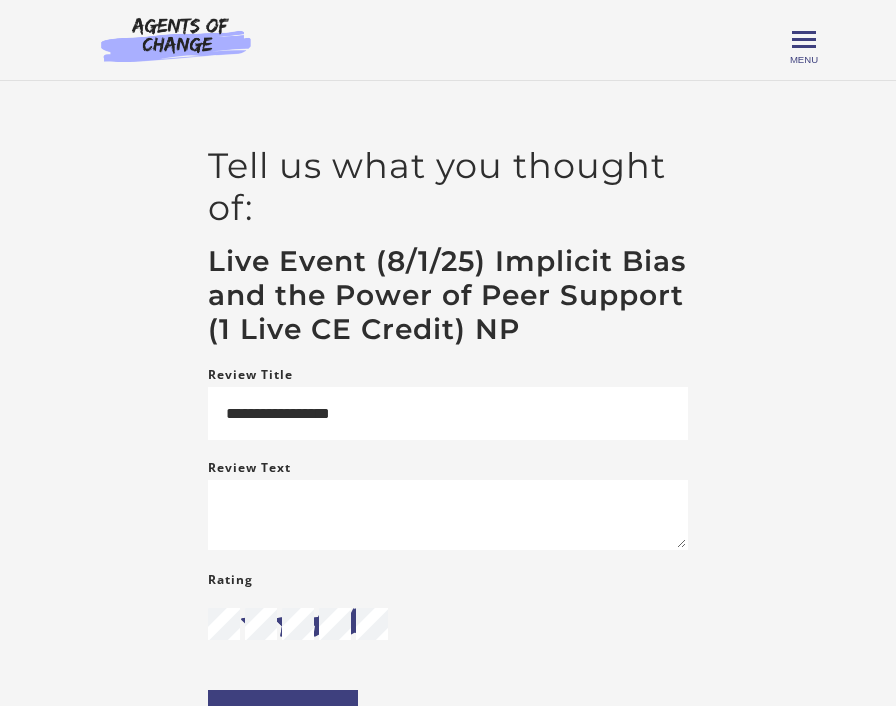 scroll, scrollTop: 100, scrollLeft: 0, axis: vertical 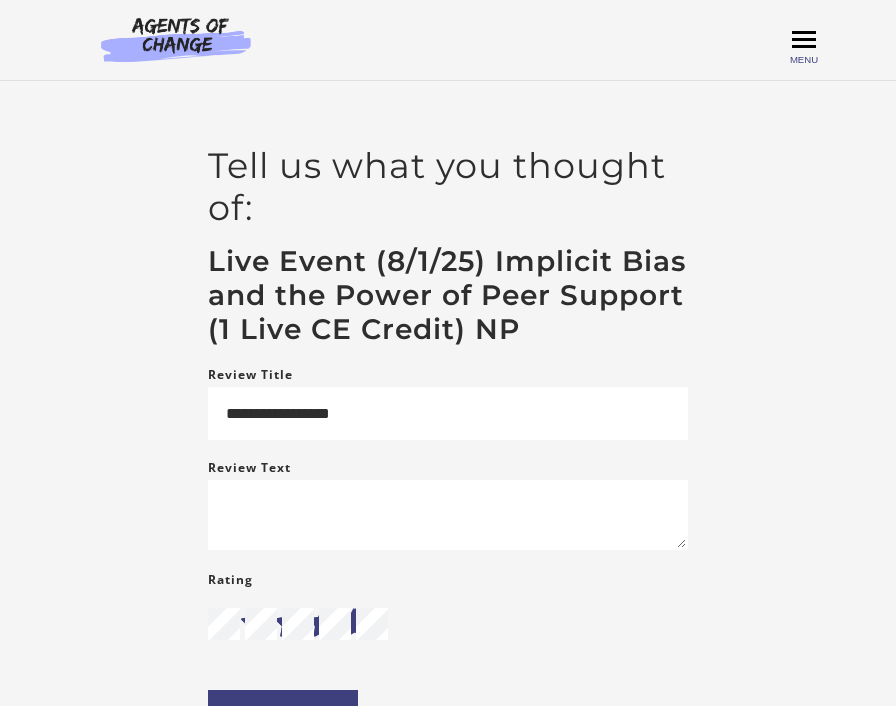 click on "Toggle menu" at bounding box center (804, 40) 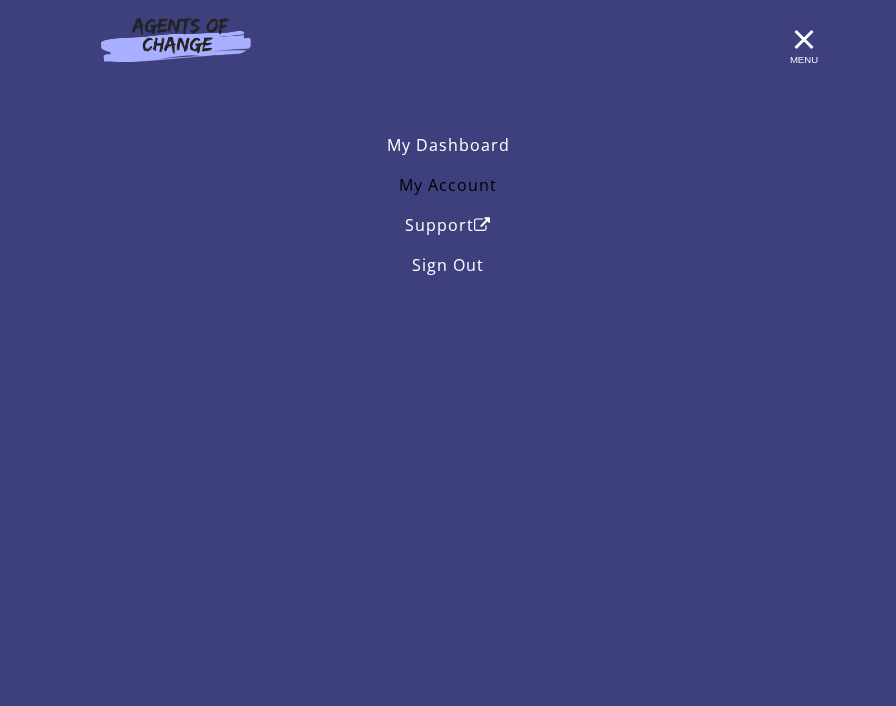 click on "My Account" at bounding box center [448, 185] 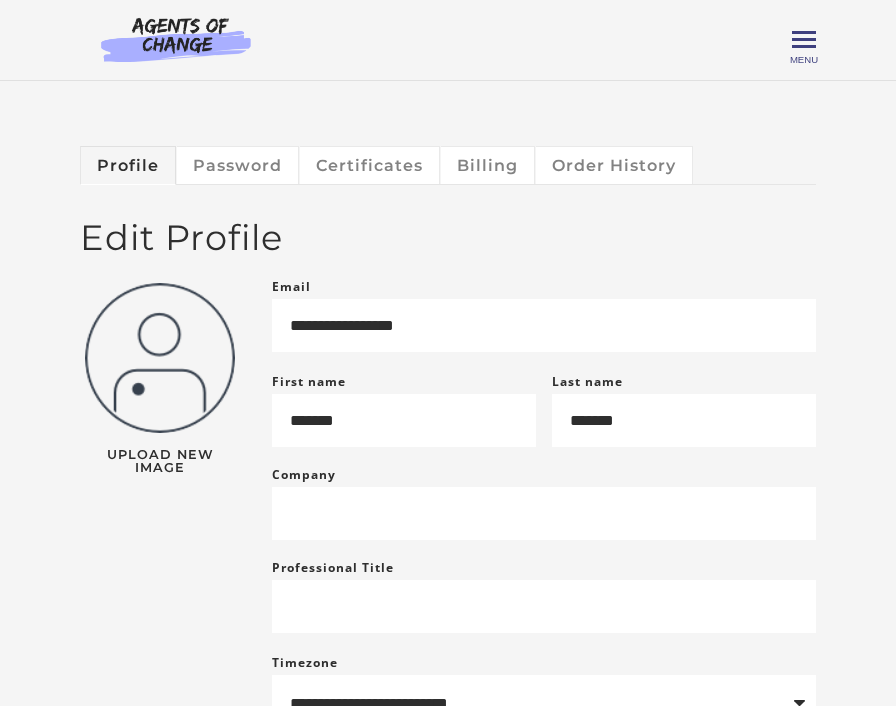 scroll, scrollTop: 0, scrollLeft: 0, axis: both 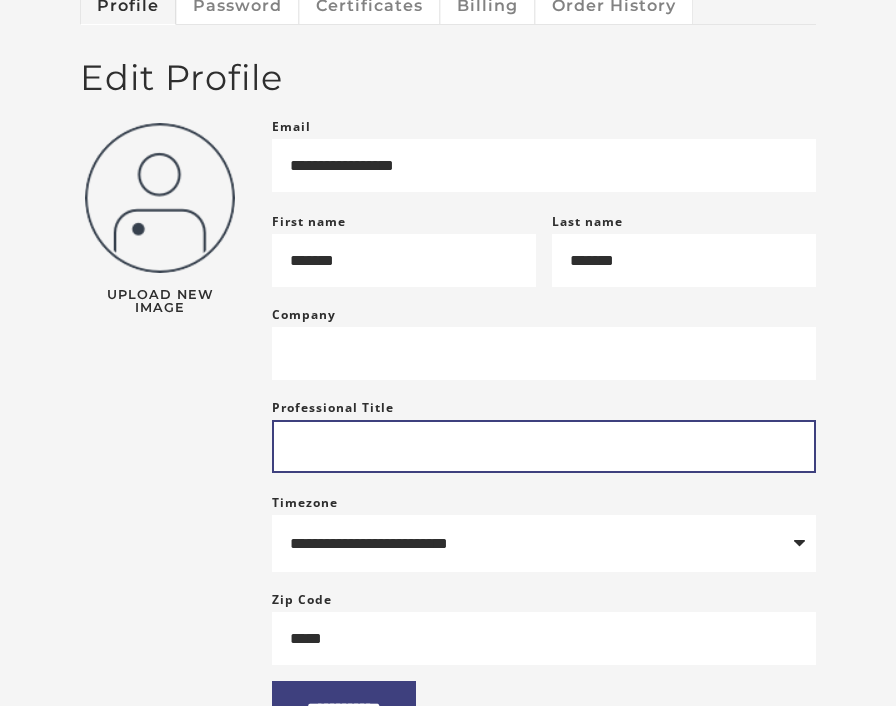 click on "Professional Title" at bounding box center [544, 446] 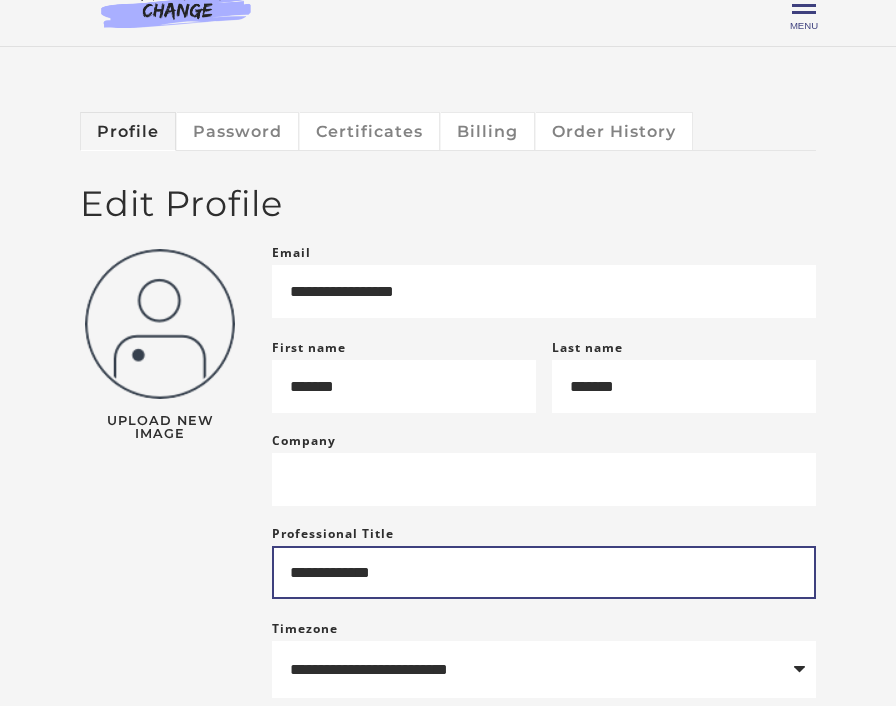 scroll, scrollTop: 0, scrollLeft: 0, axis: both 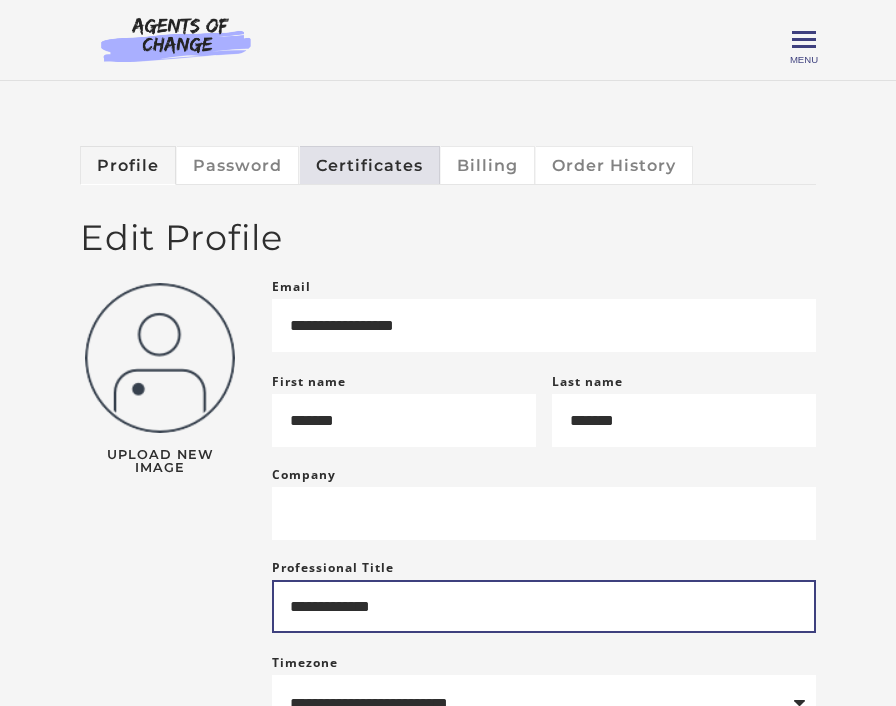 type on "**********" 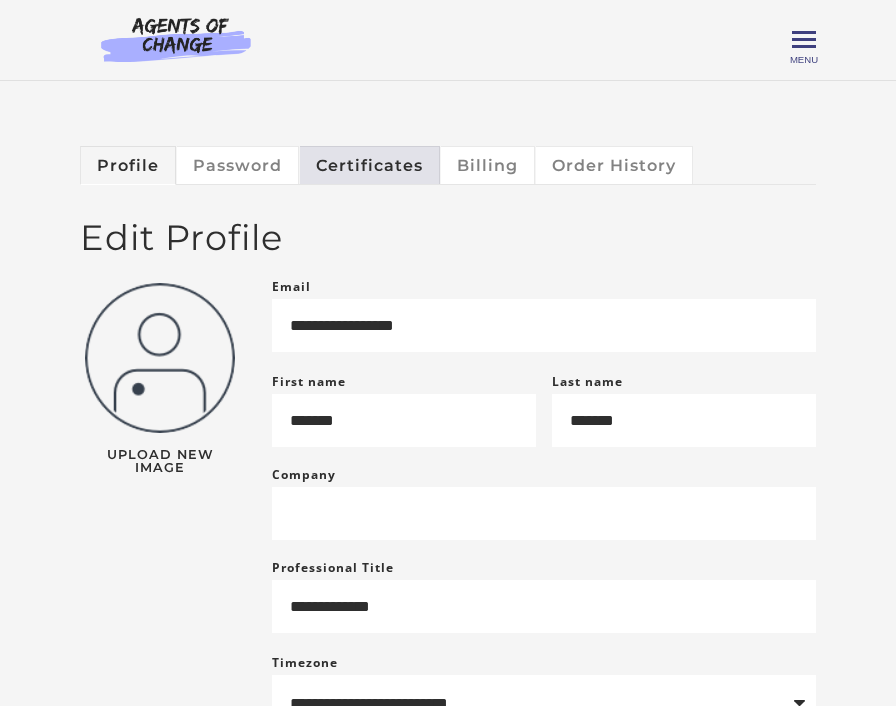 click on "Certificates" at bounding box center (370, 165) 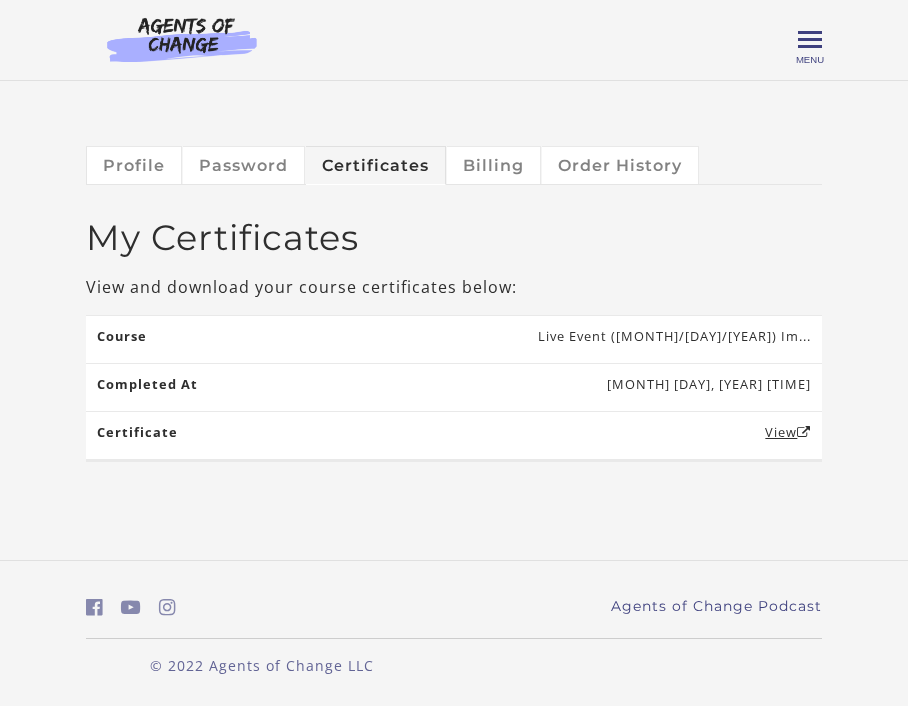 scroll, scrollTop: 0, scrollLeft: 0, axis: both 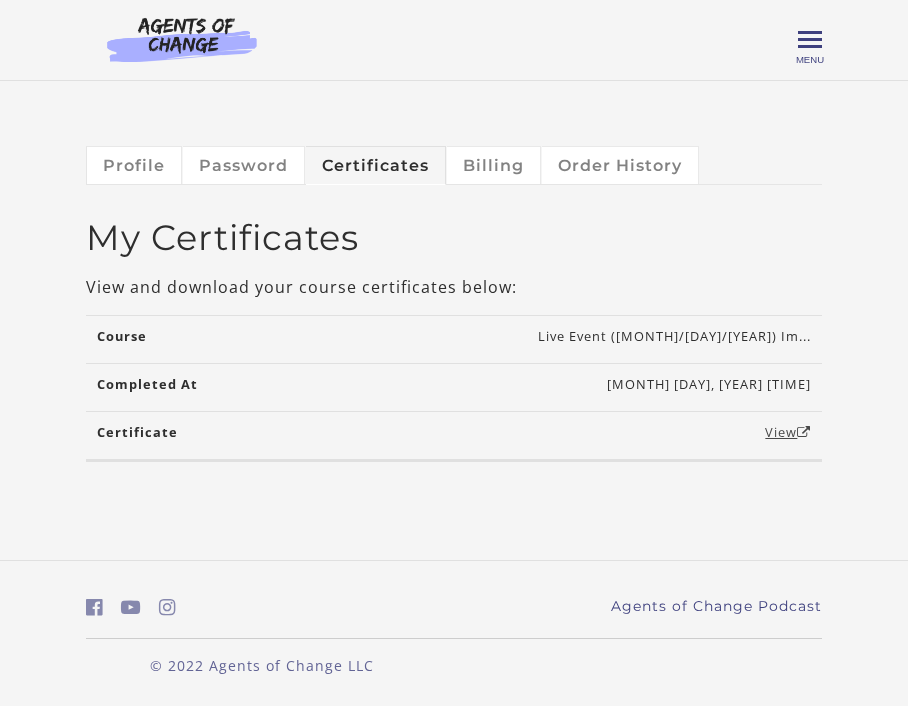 click on "View" at bounding box center (788, 432) 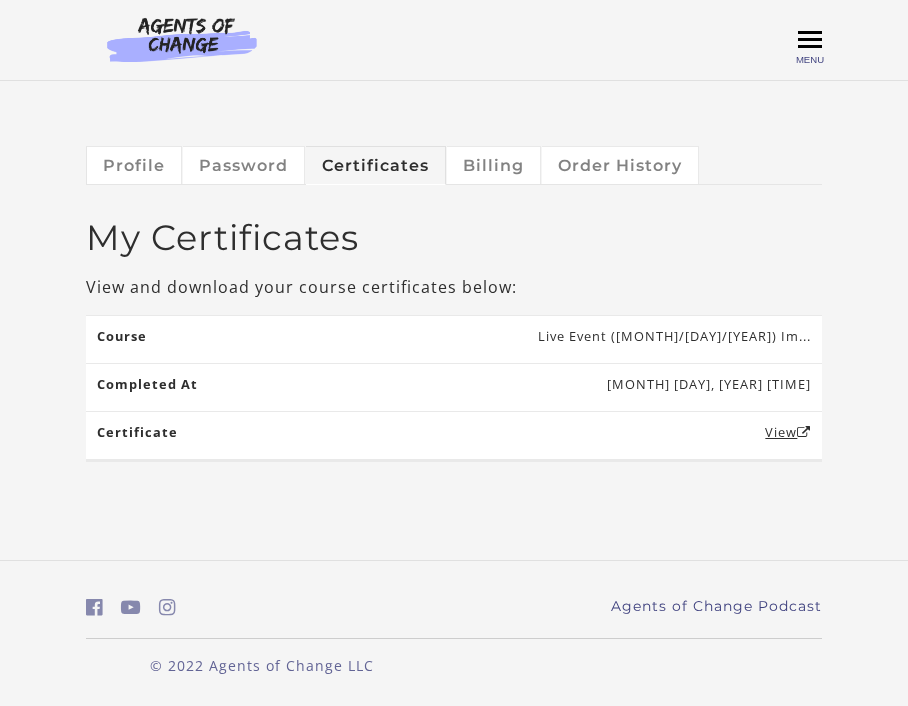 click on "Toggle menu" at bounding box center [810, 40] 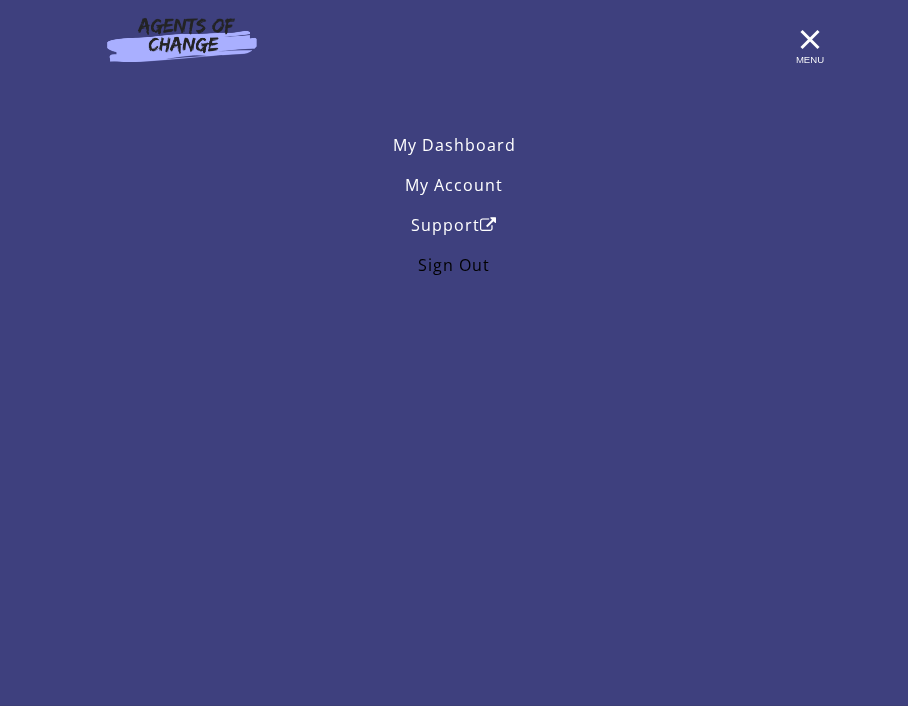 click on "Sign Out" at bounding box center (454, 265) 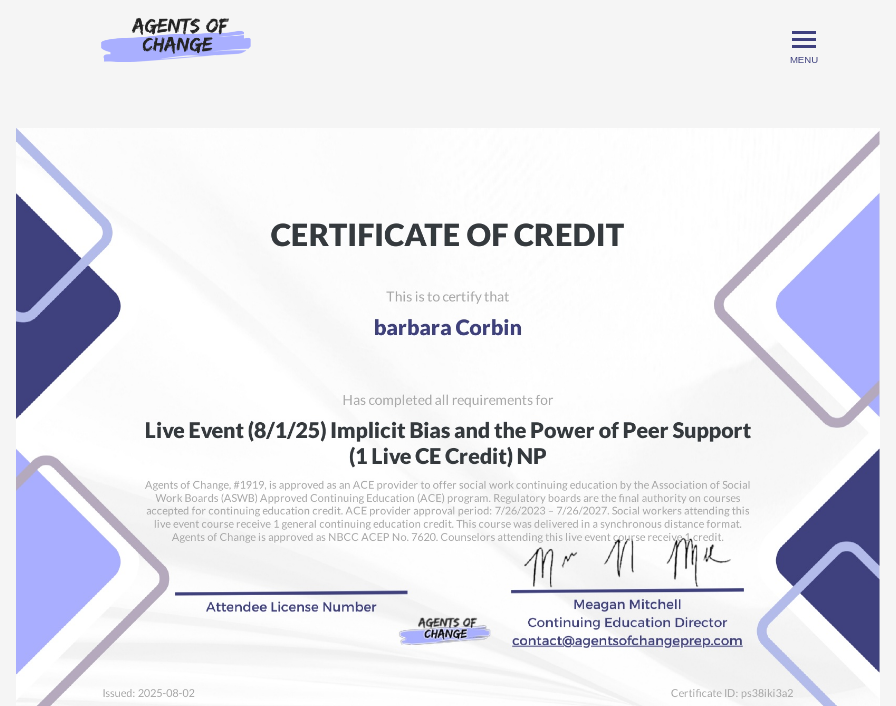 scroll, scrollTop: 0, scrollLeft: 0, axis: both 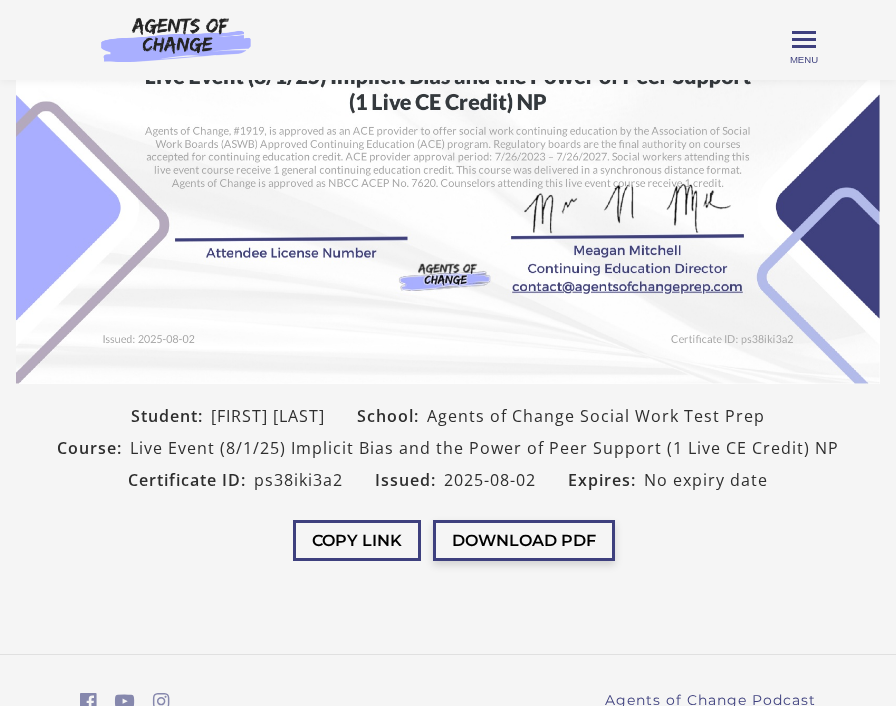 click on "Download PDF" at bounding box center [524, 540] 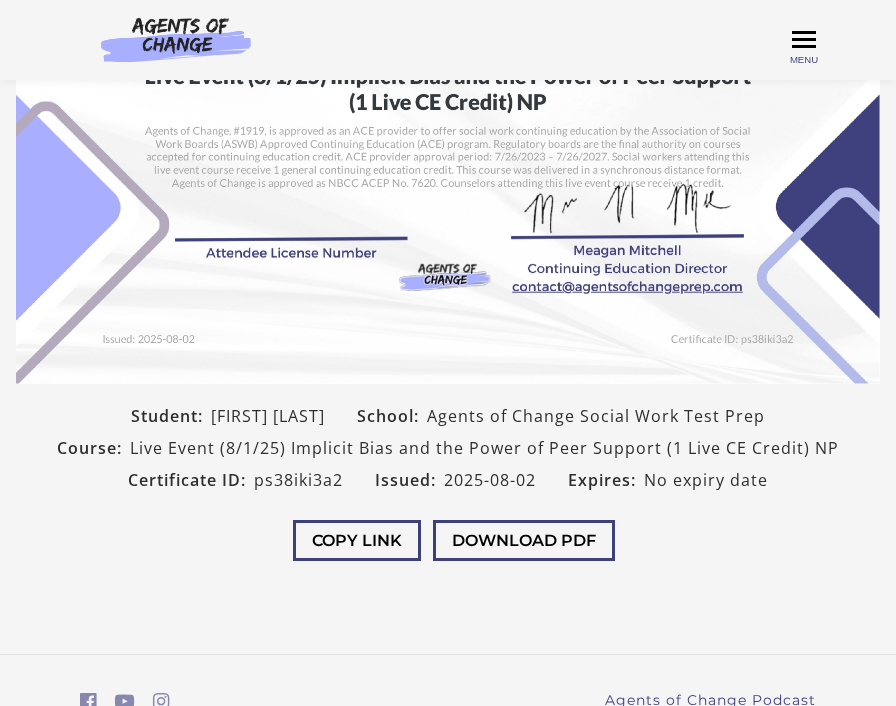 click on "Toggle menu" at bounding box center [804, 40] 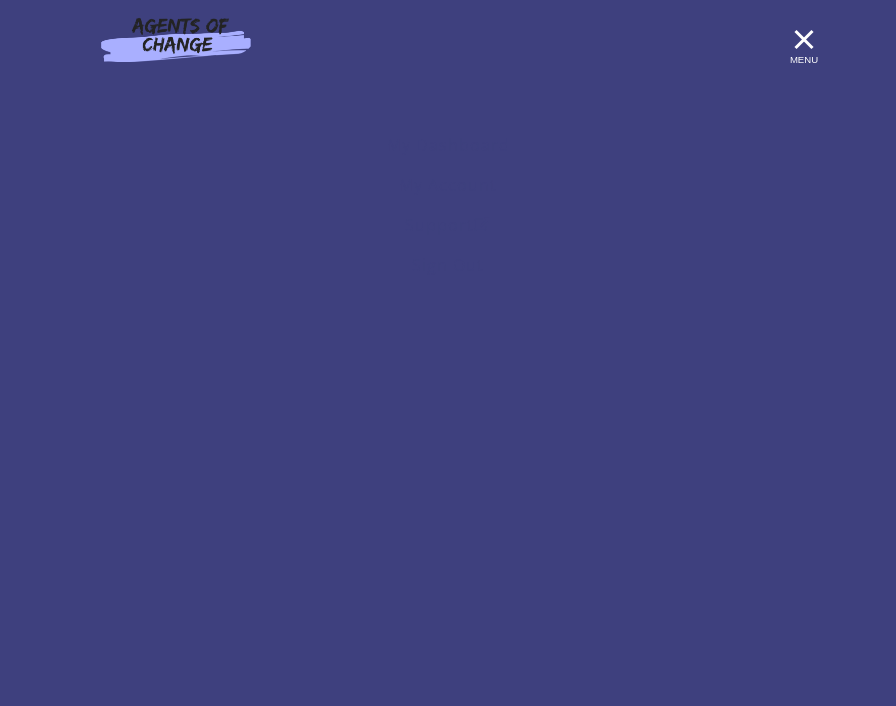 click on "Toggle menu" at bounding box center (804, 39) 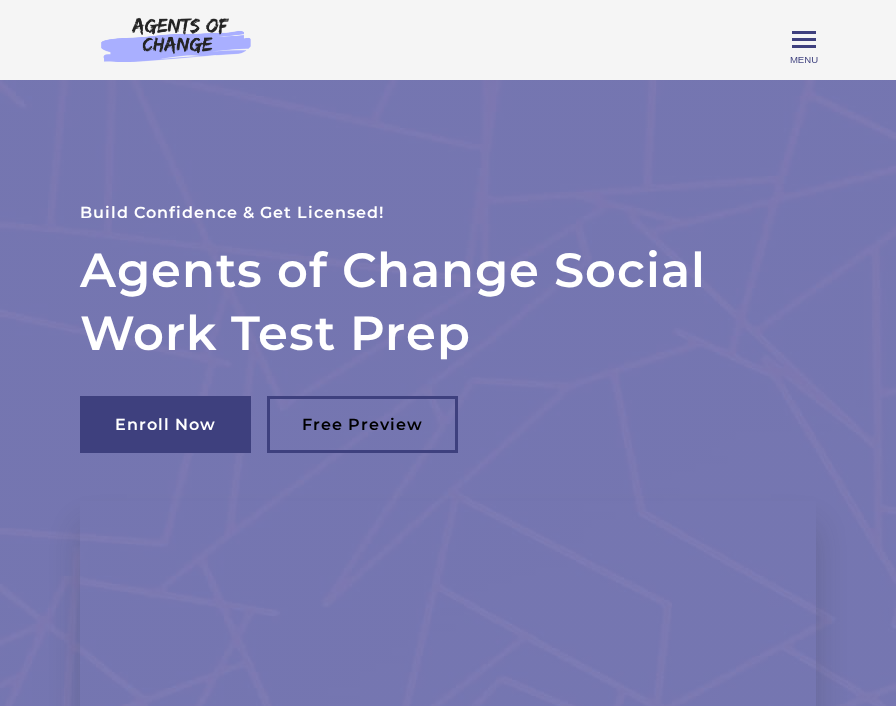 scroll, scrollTop: 0, scrollLeft: 0, axis: both 